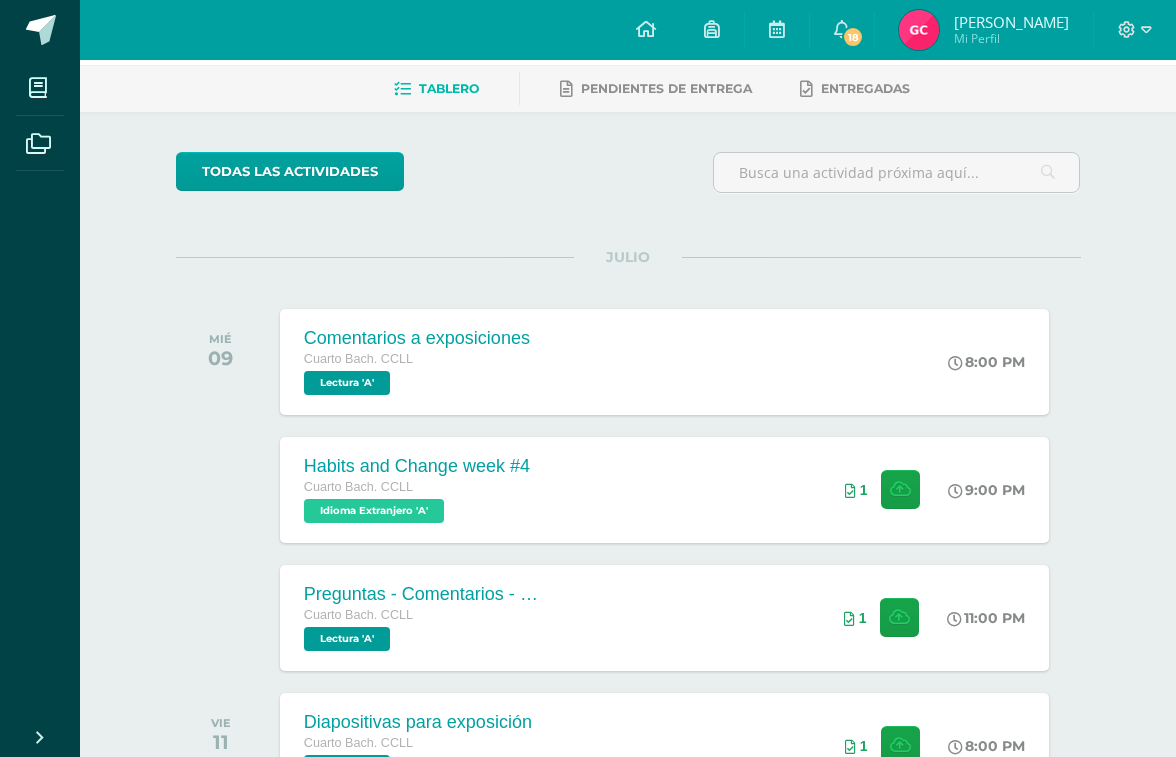 scroll, scrollTop: 88, scrollLeft: 0, axis: vertical 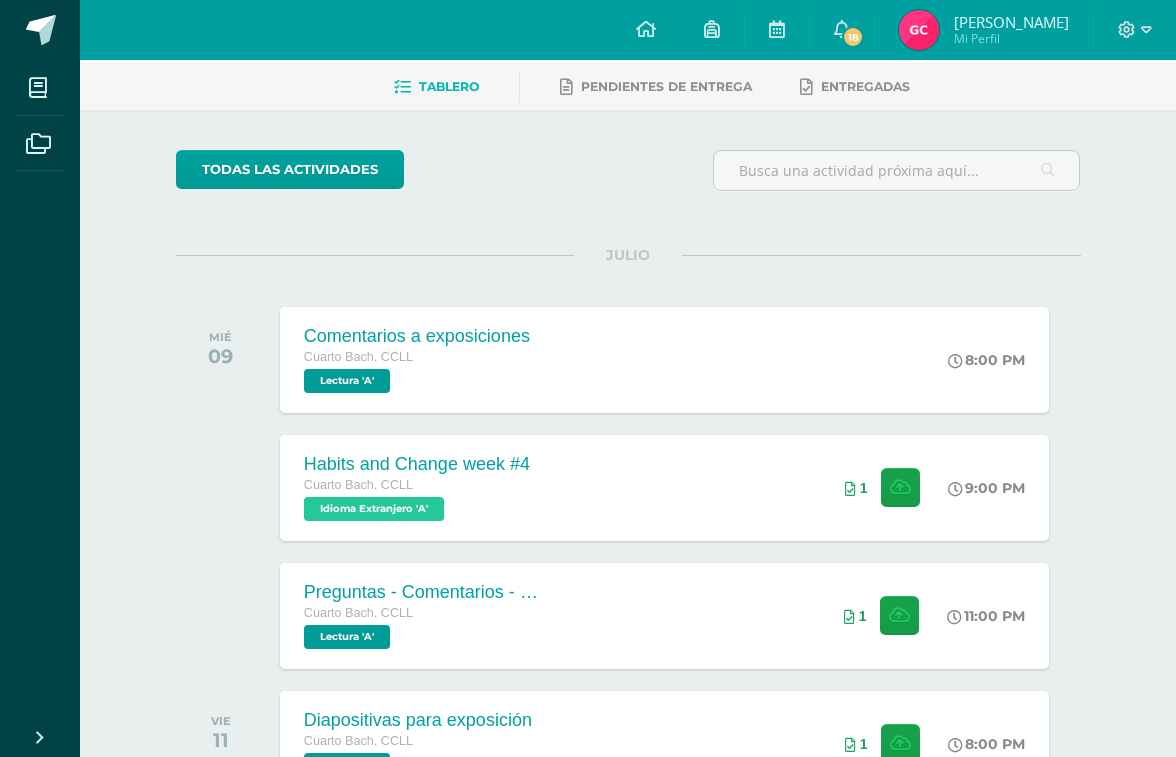 click on "8:00 PM" at bounding box center (996, 360) 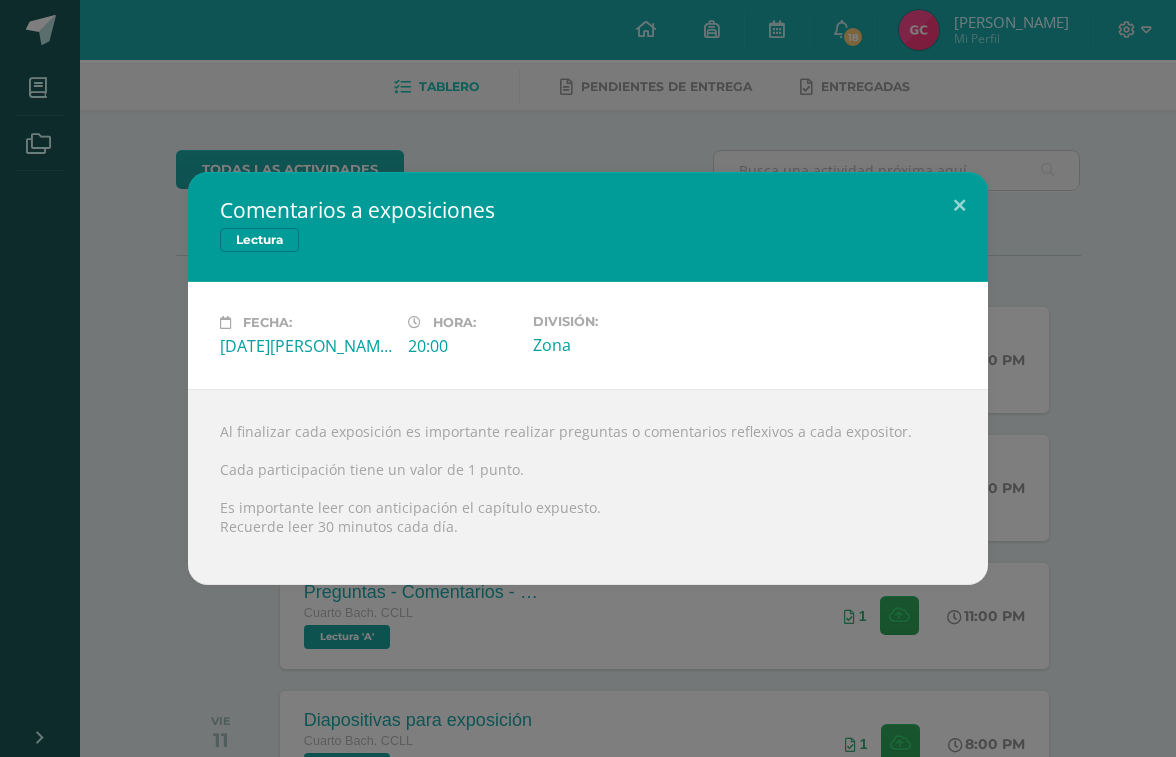 click on "Comentarios a exposiciones
Lectura
Fecha:
Miércoles 09 de Julio
Hora:
20:00
División:" at bounding box center [588, 378] 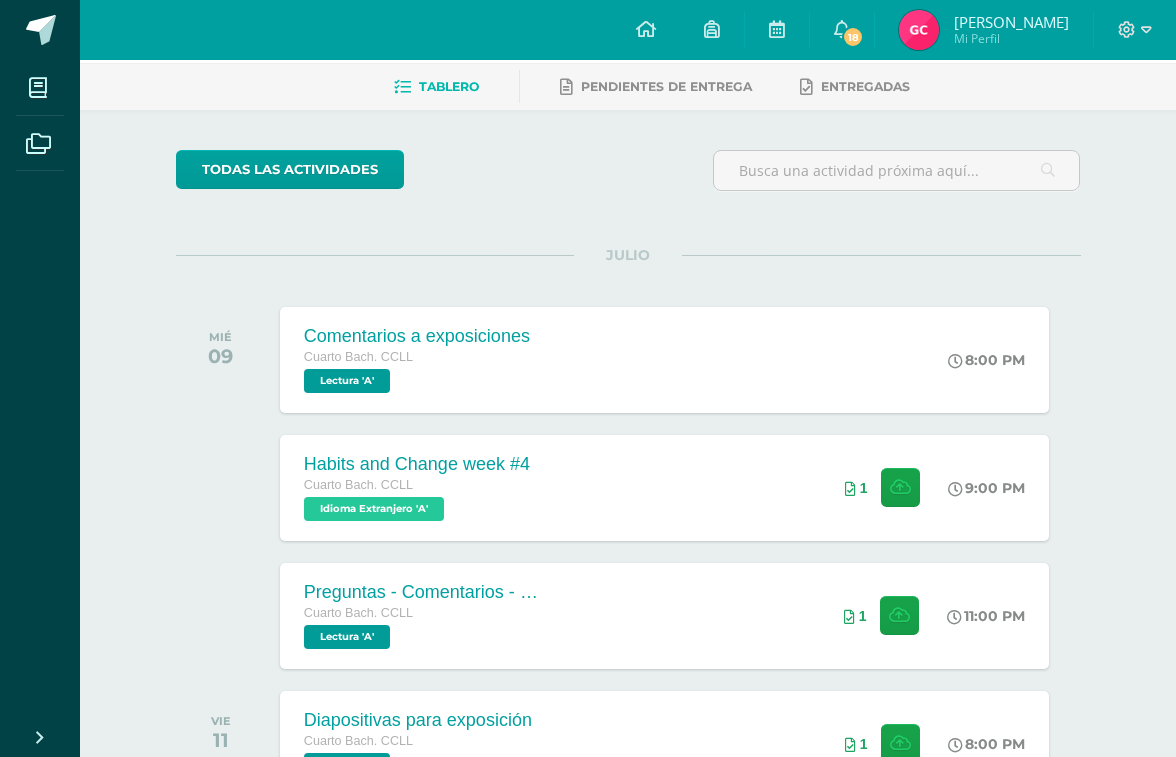 click on "Preguntas - Comentarios - Observaciones
Cuarto Bach. CCLL
Lectura 'A'
11:00 PM
1
Preguntas - Comentarios - Observaciones" at bounding box center (664, 616) 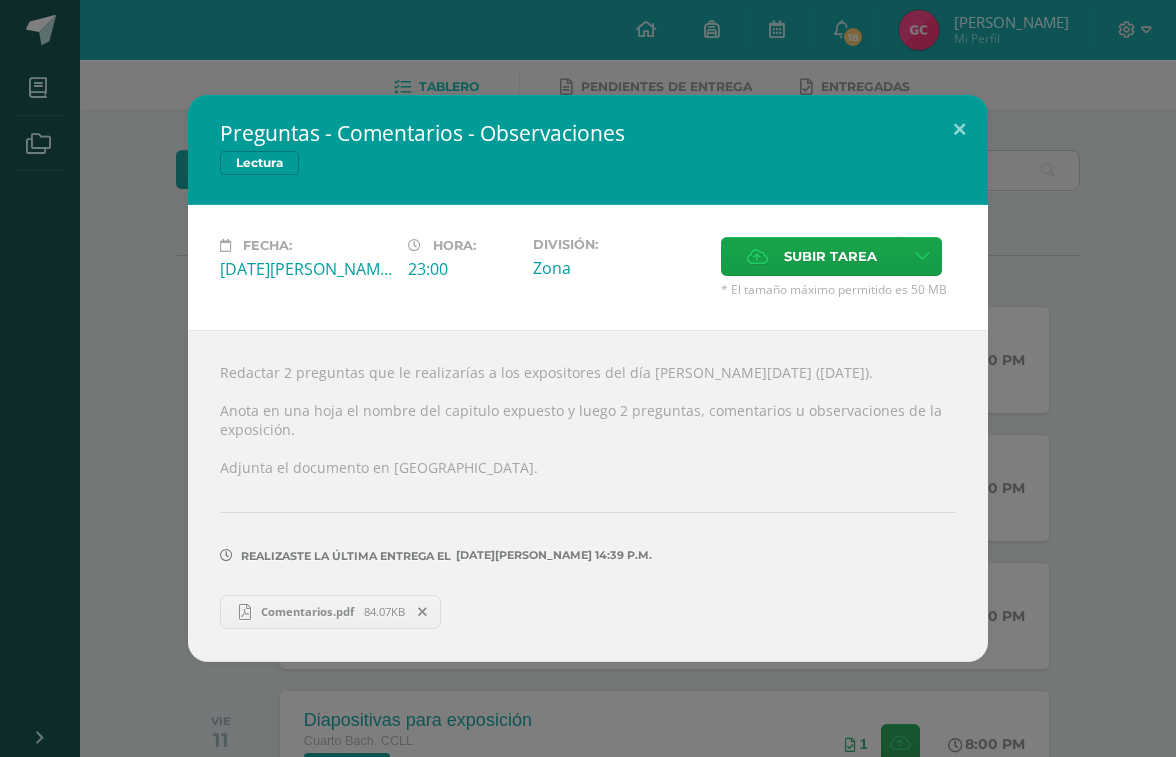 click at bounding box center [959, 129] 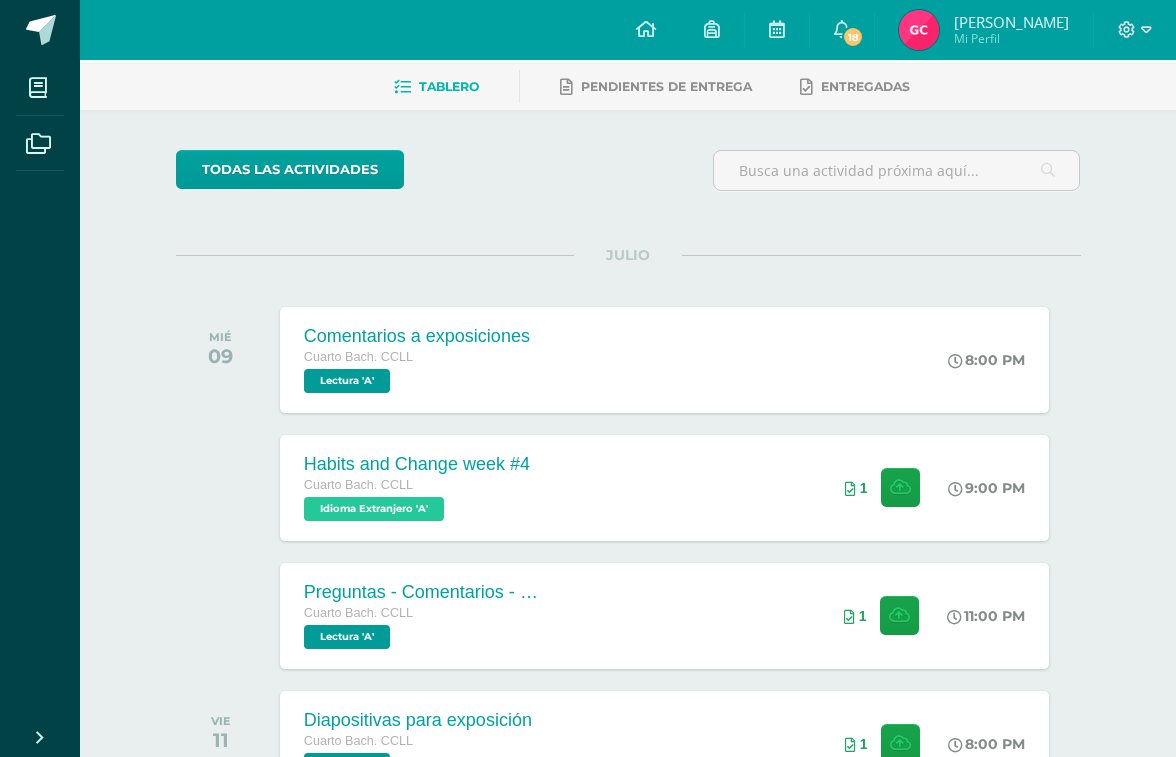 click at bounding box center (842, 29) 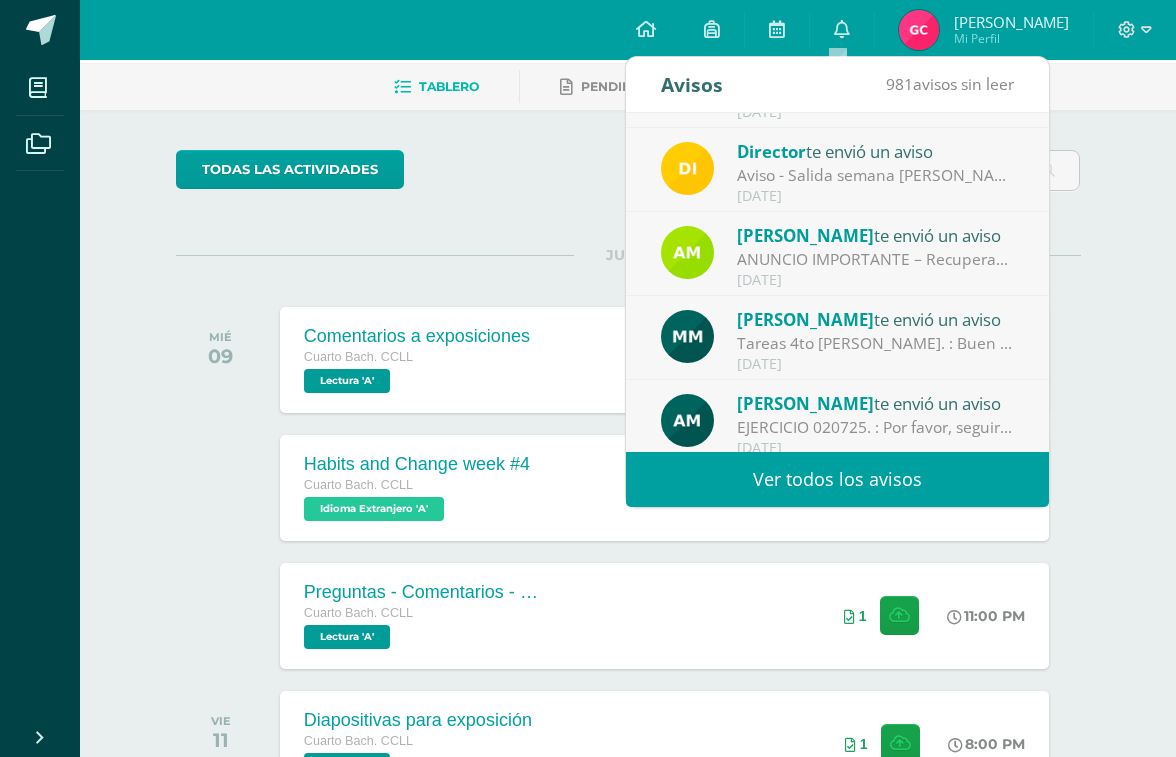 scroll, scrollTop: 162, scrollLeft: 0, axis: vertical 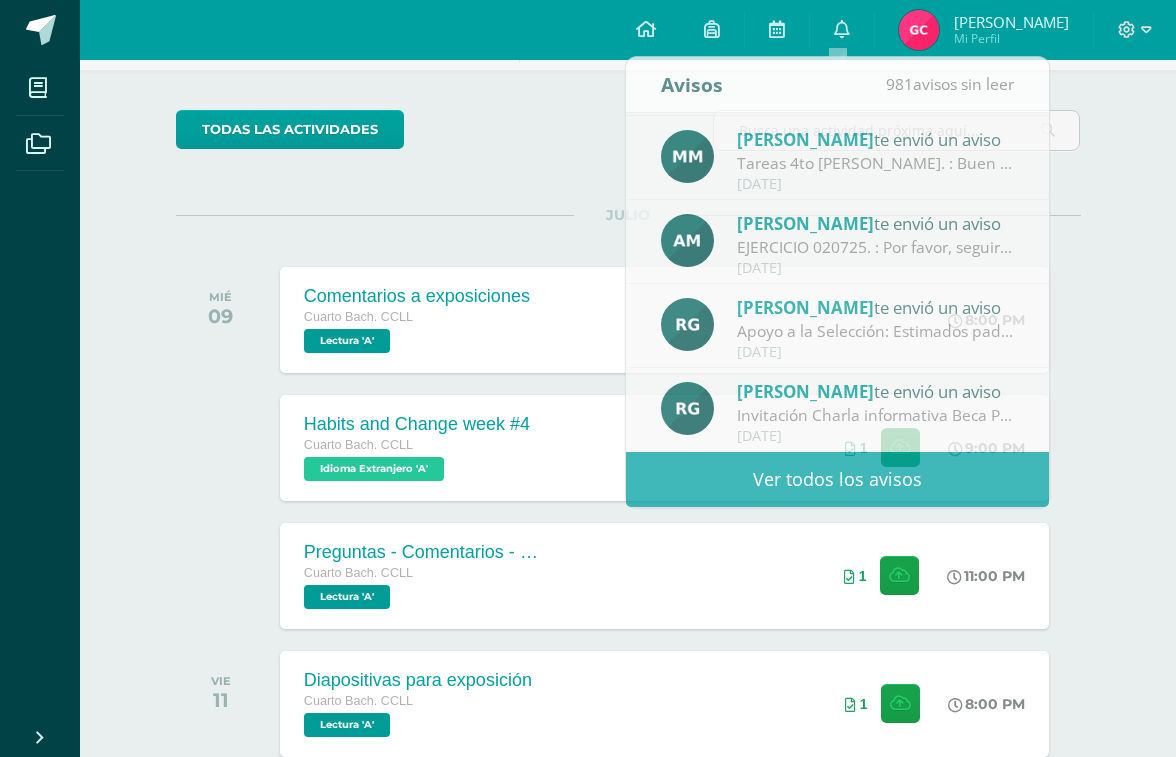 click on "Actividades recientes y próximas
Tablero
Pendientes de entrega
Entregadas
todas las Actividades
No tienes actividades
Échale un vistazo a los demás períodos o  sal y disfruta del sol
JULIO
MIÉ
09
Comentarios a exposiciones
Cuarto Bach. CCLL
Lectura 'A'" at bounding box center [628, 762] 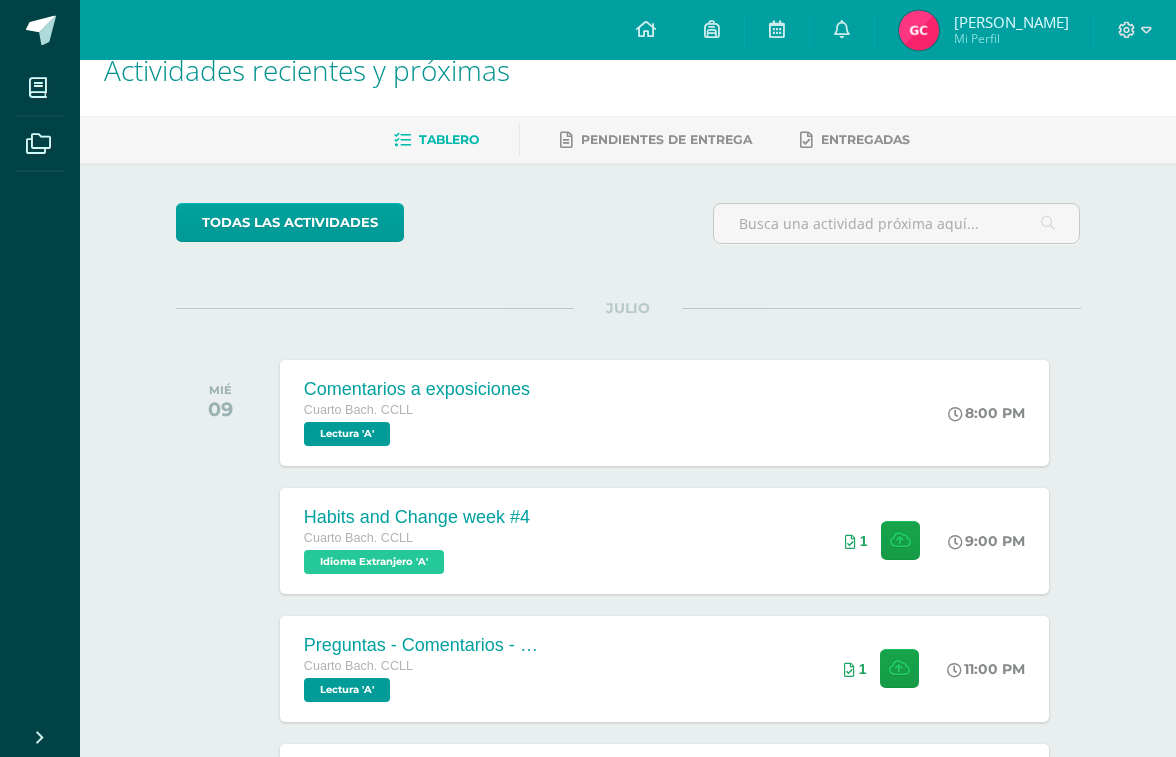 scroll, scrollTop: 0, scrollLeft: 0, axis: both 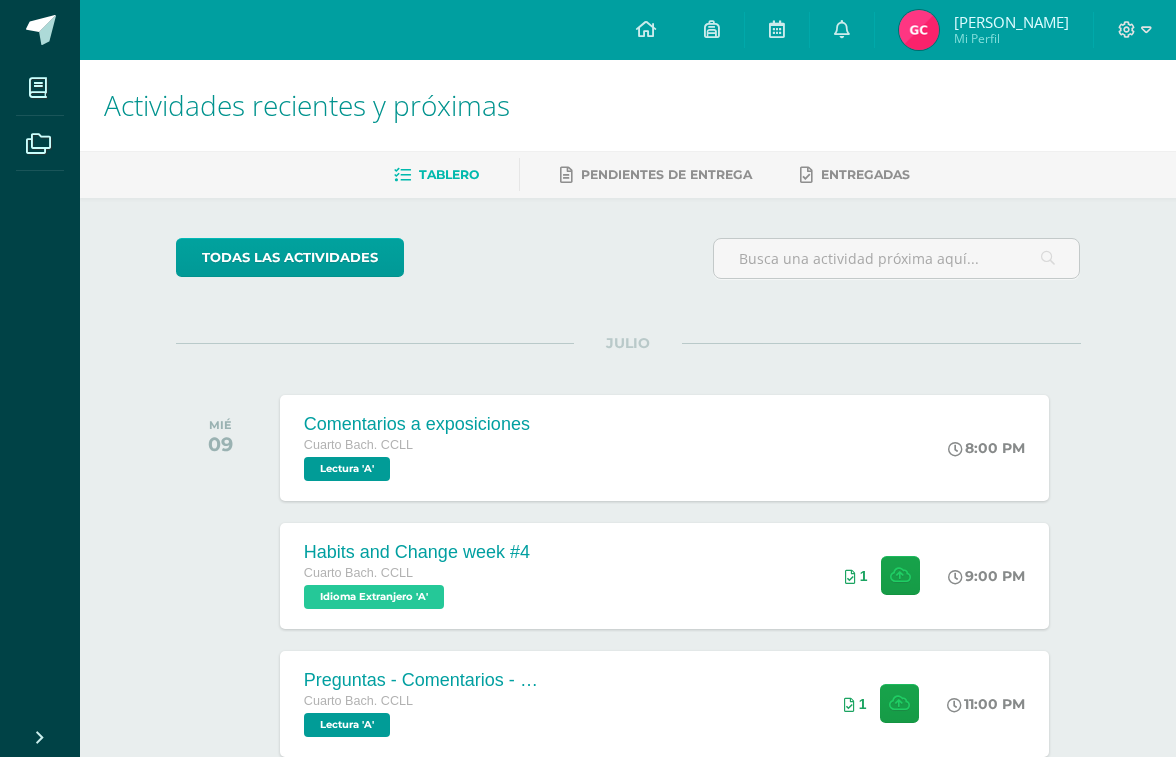 click on "Gabriela Valentina
Mi Perfil" at bounding box center (984, 30) 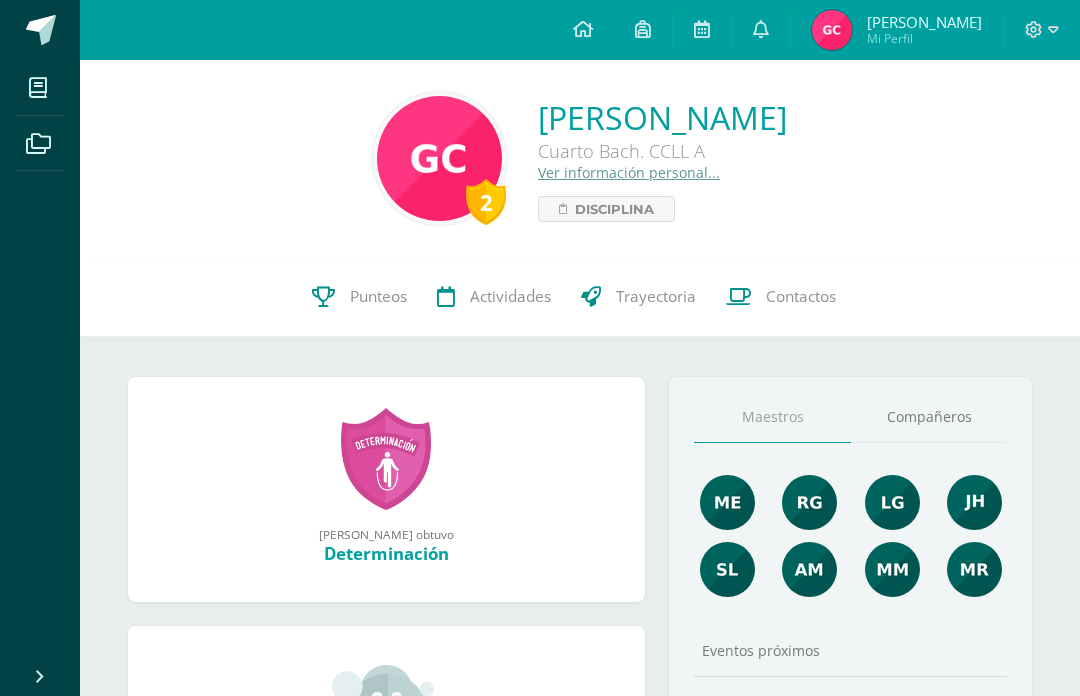 scroll, scrollTop: 0, scrollLeft: 0, axis: both 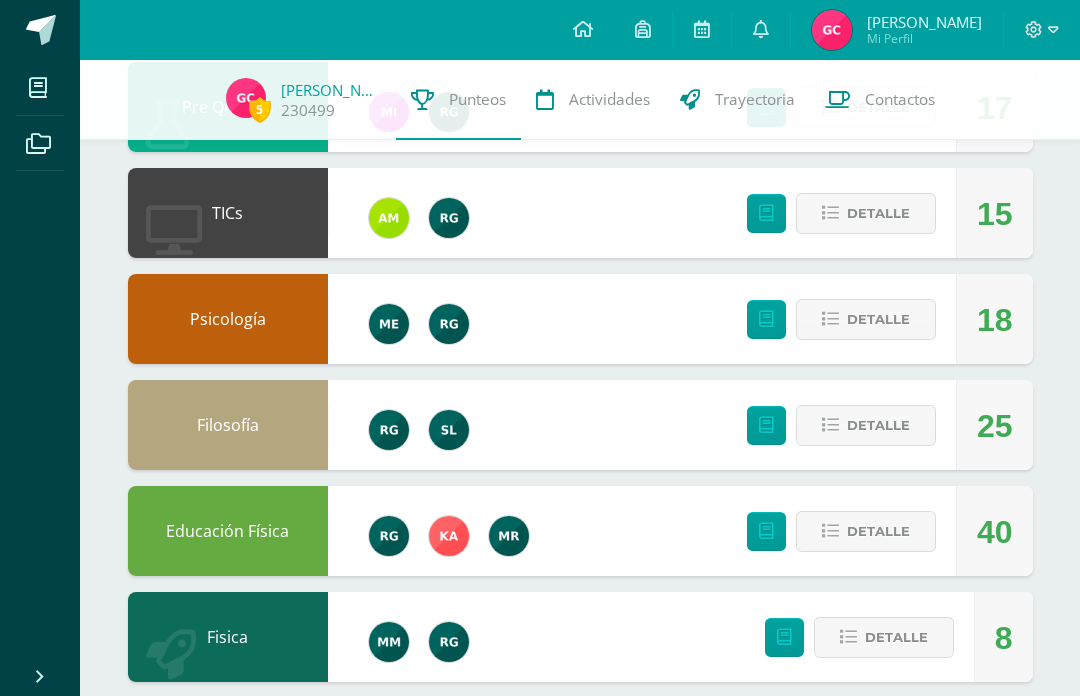 click on "Detalle" at bounding box center [866, 319] 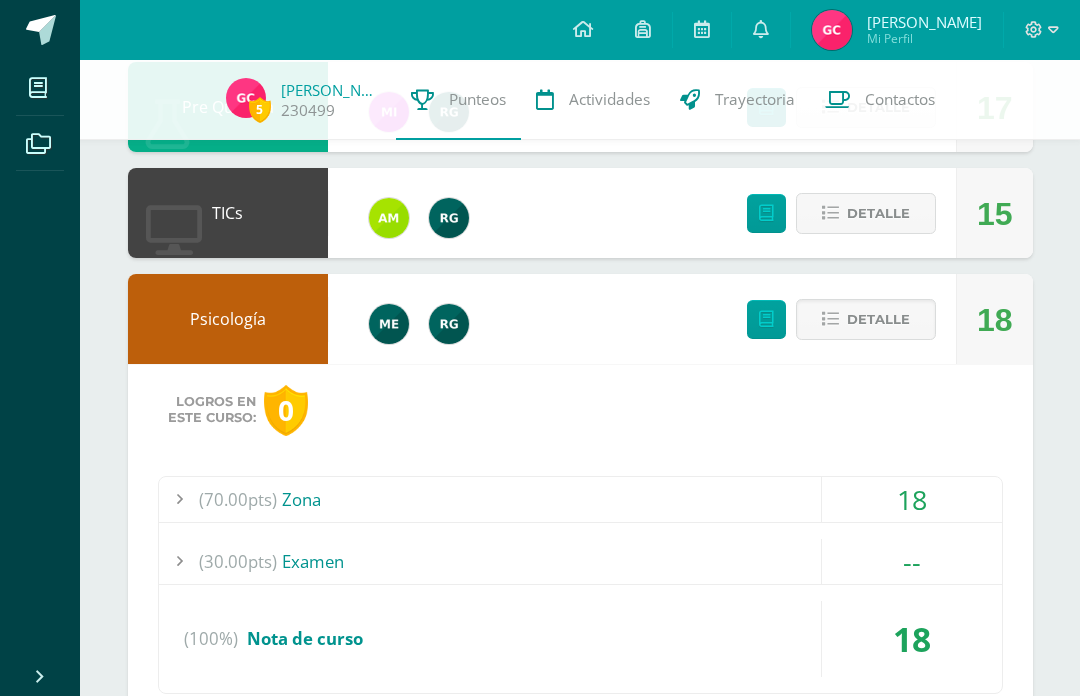 click on "(70.00pts)
Zona" at bounding box center [580, 499] 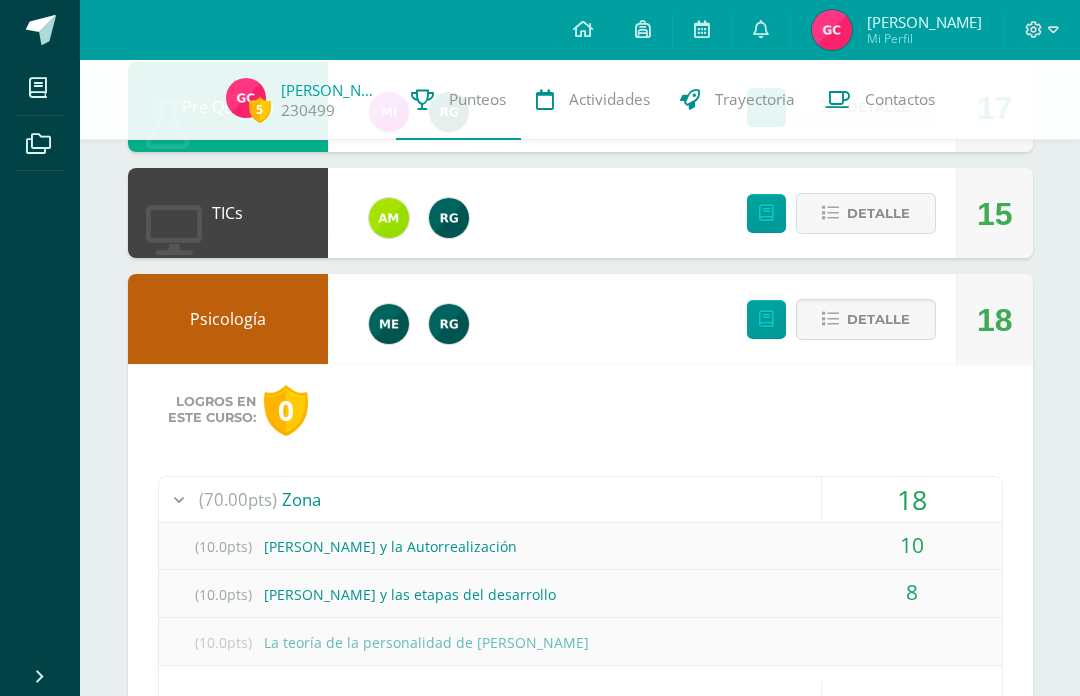 click on "(10.0pts)  Erik Erikson y las etapas del desarrollo" at bounding box center [580, 594] 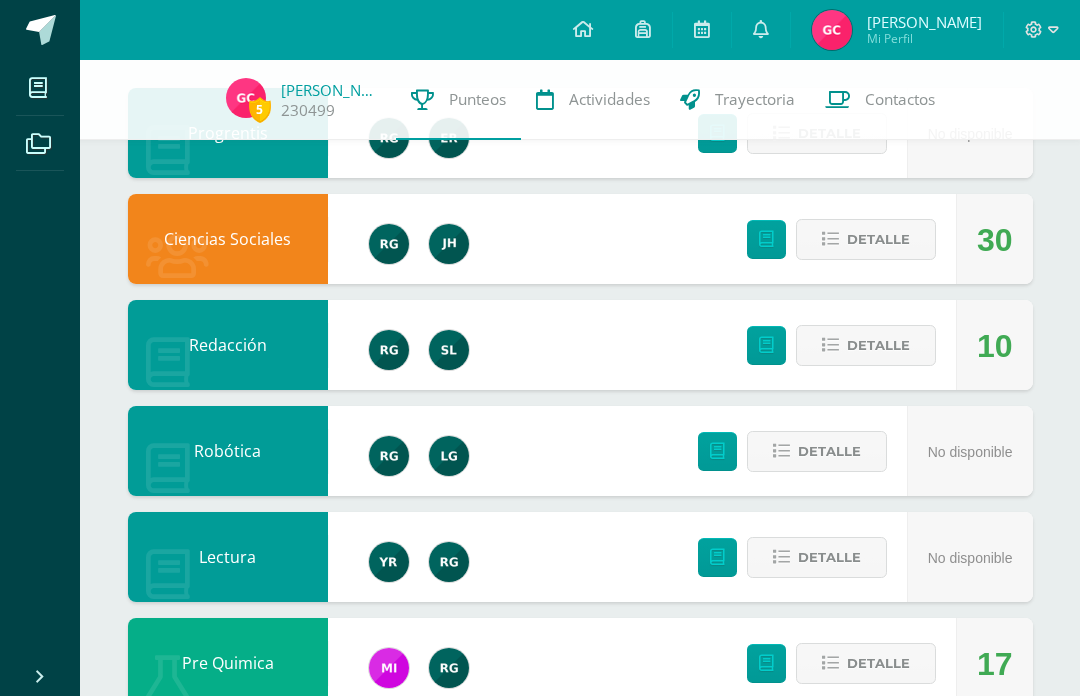 scroll, scrollTop: 0, scrollLeft: 0, axis: both 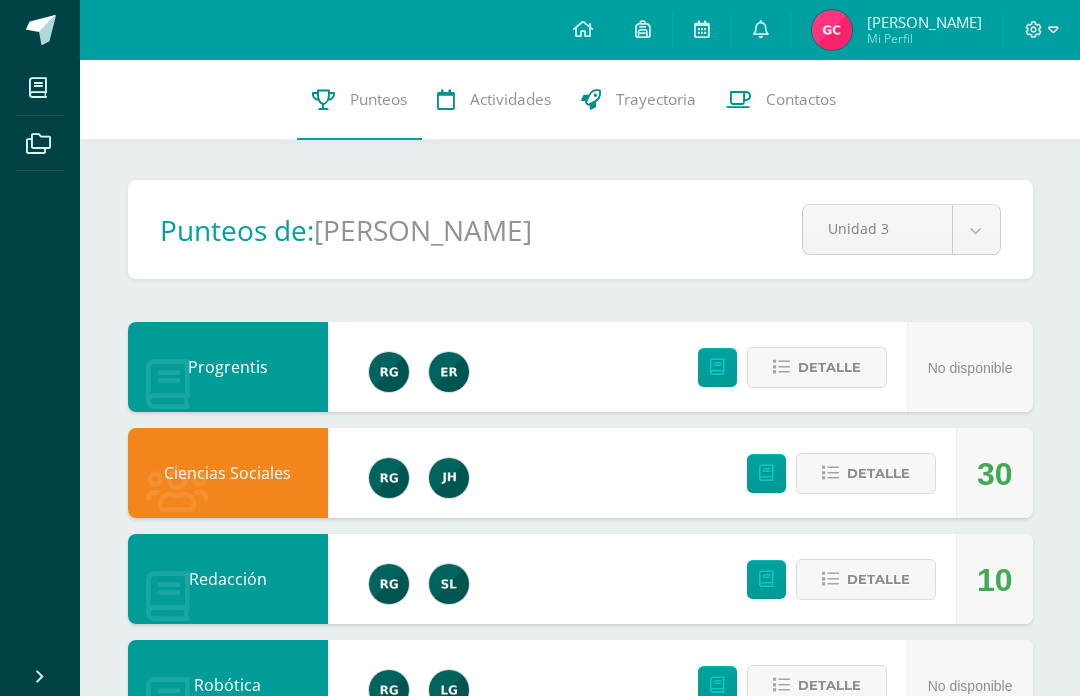 click at bounding box center [41, 30] 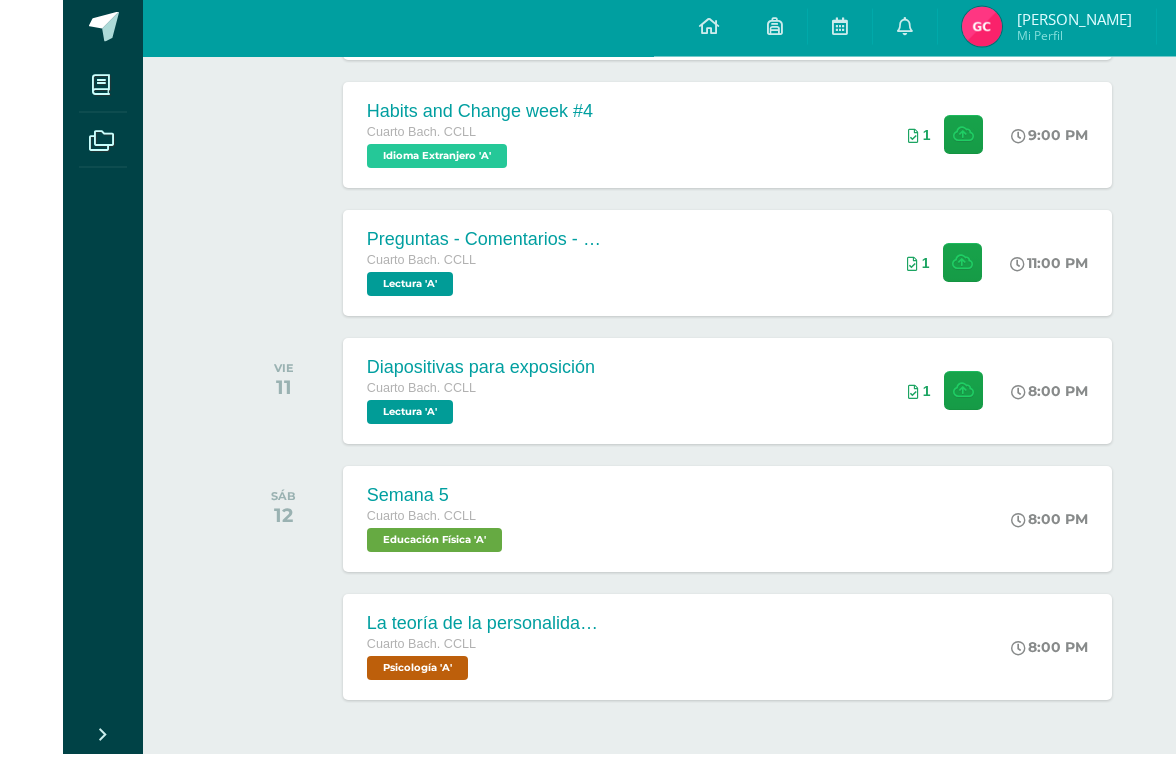 scroll, scrollTop: 438, scrollLeft: 0, axis: vertical 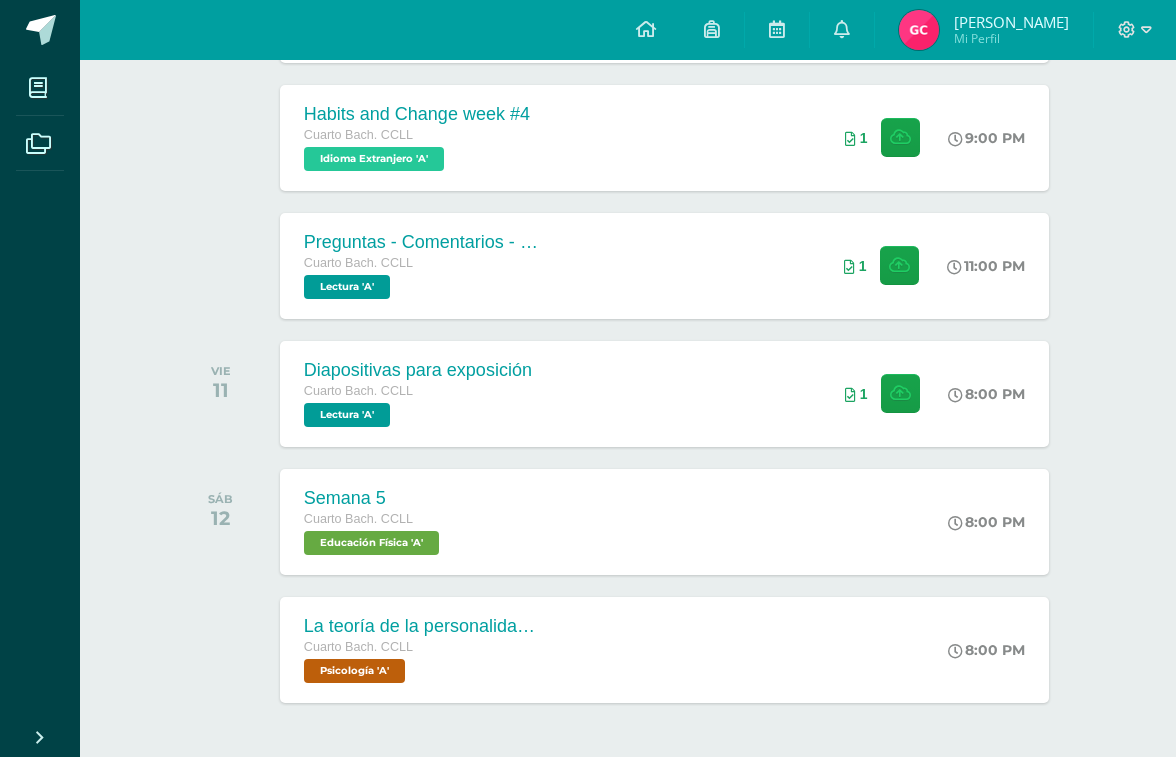 click on "Cuarto [PERSON_NAME]. CCLL
Psicología 'A'" at bounding box center [424, 660] 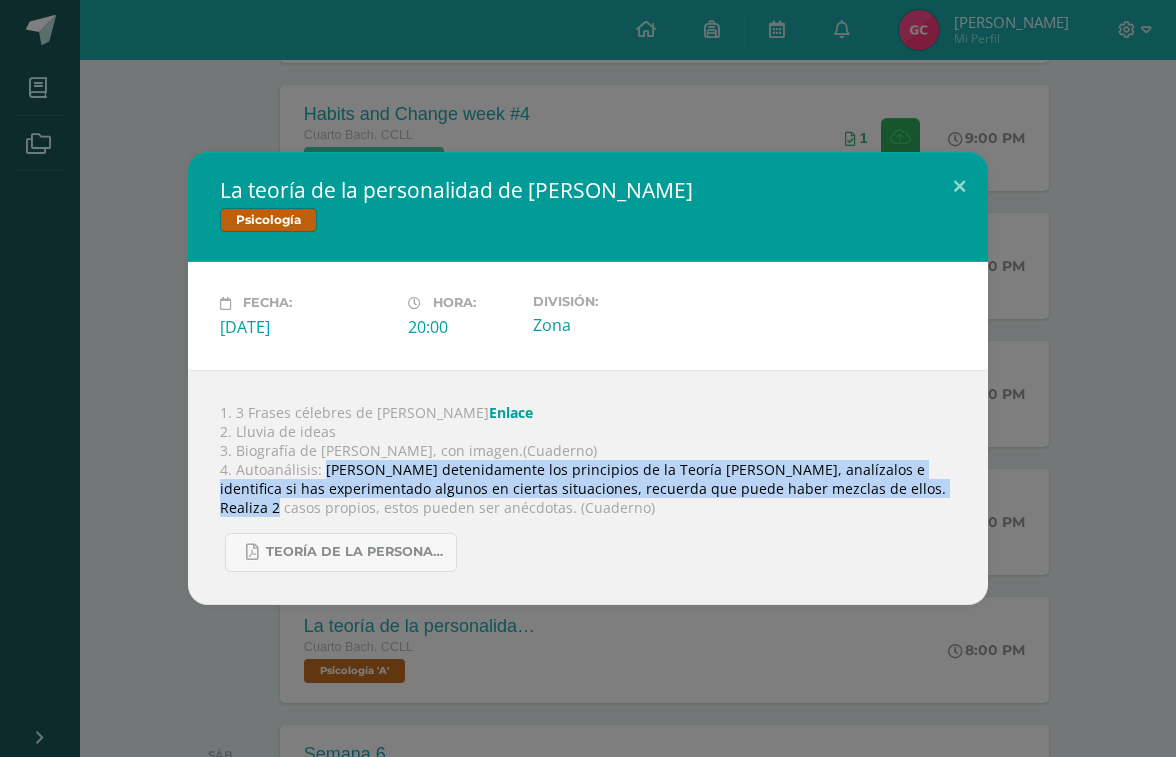 copy on "[PERSON_NAME] detenidamente los principios de la Teoría [PERSON_NAME], analízalos e identifica si has experimentado algunos en ciertas situaciones, recuerda que puede haber mezclas de ellos. Realiza 2 casos propios," 